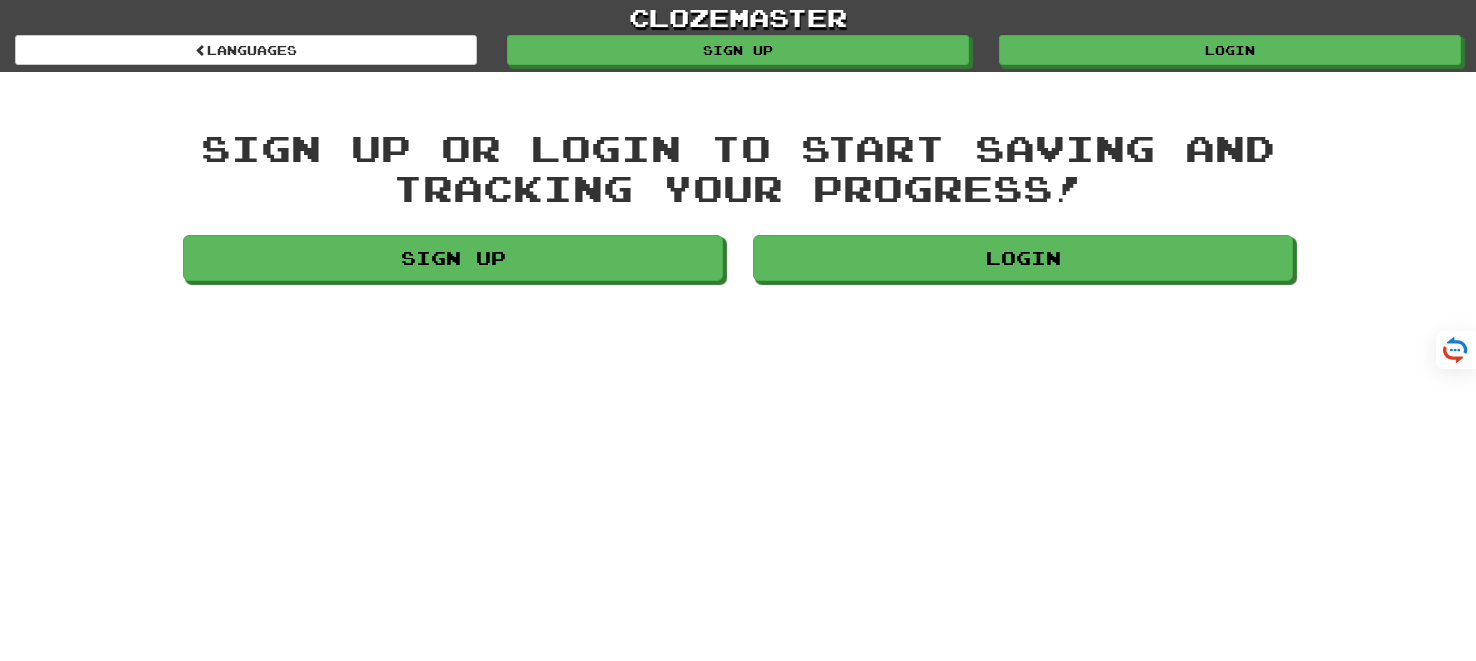 scroll, scrollTop: 0, scrollLeft: 0, axis: both 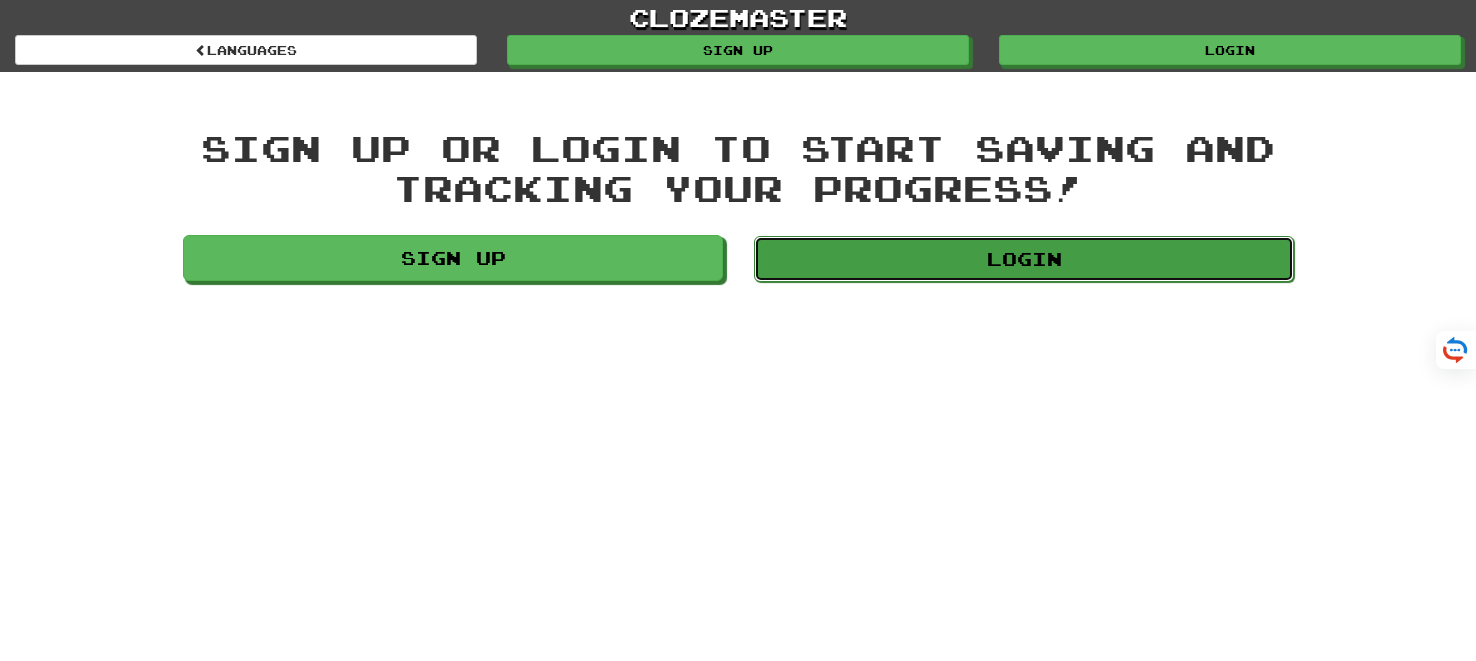 click on "Login" at bounding box center [1024, 259] 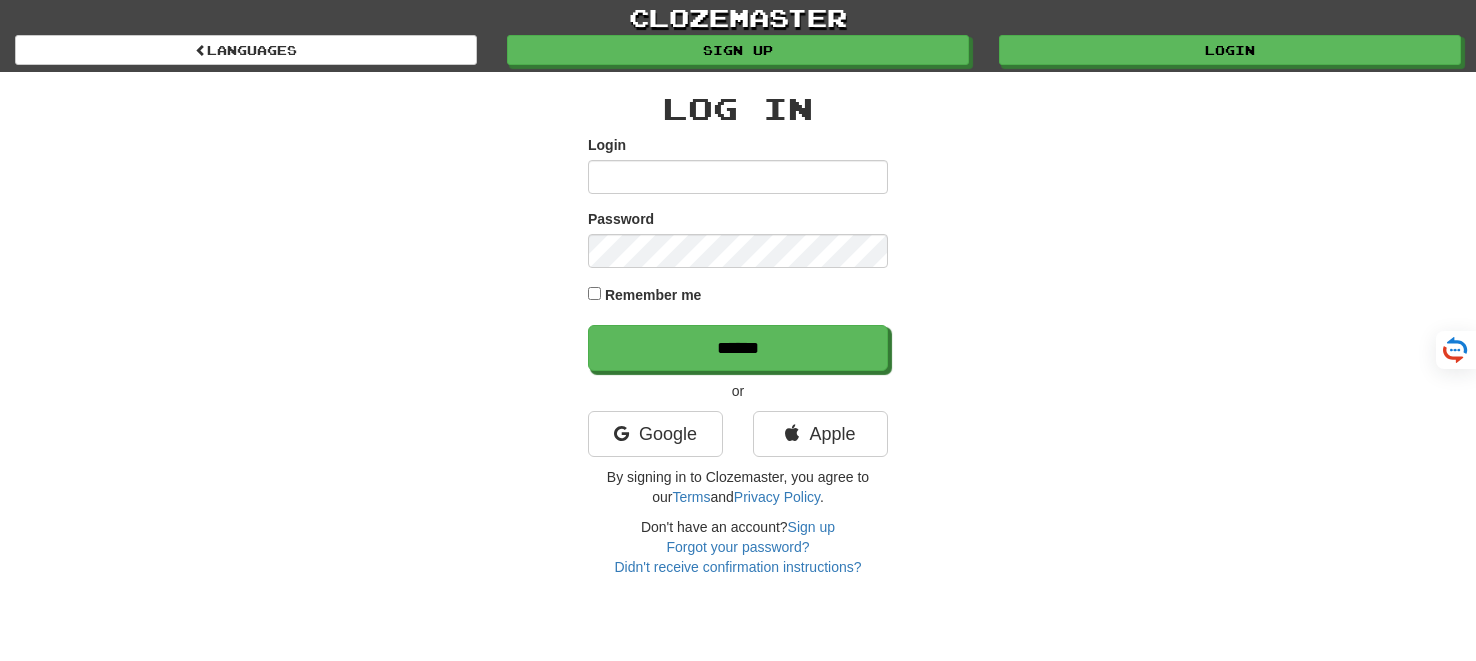 scroll, scrollTop: 0, scrollLeft: 0, axis: both 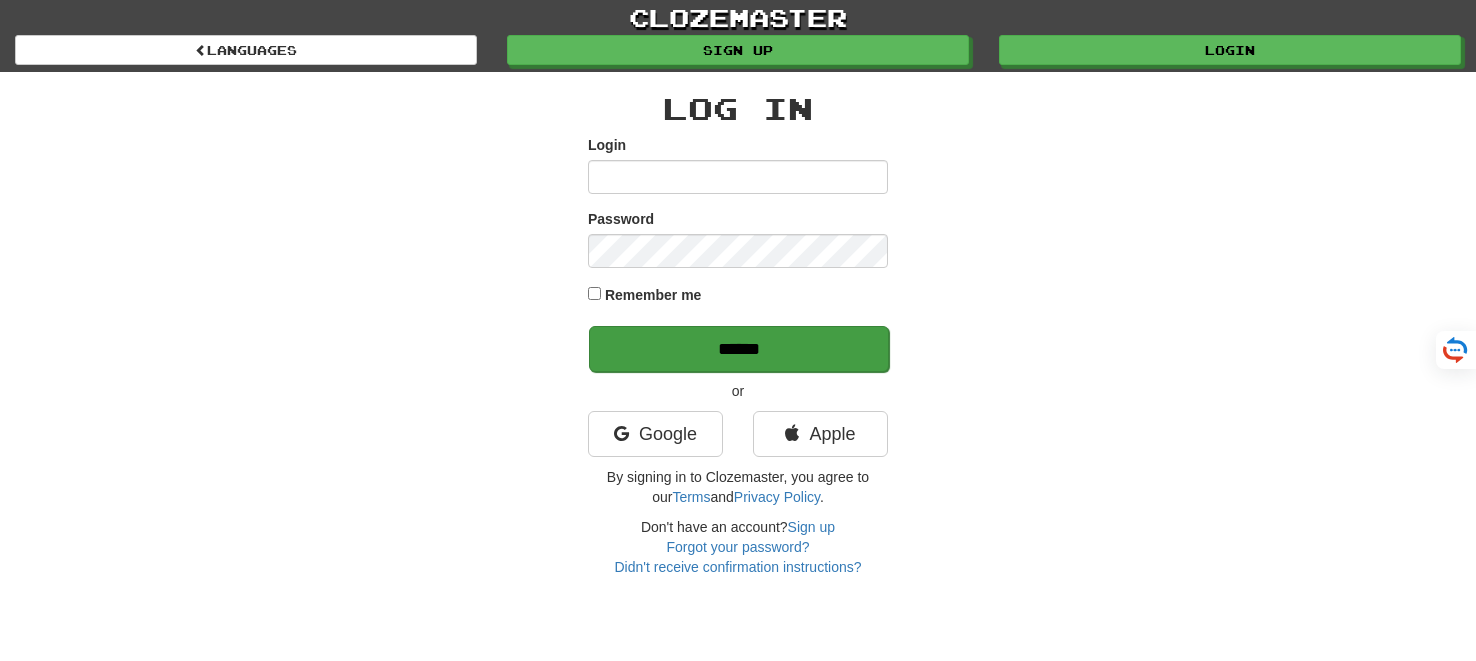type on "*******" 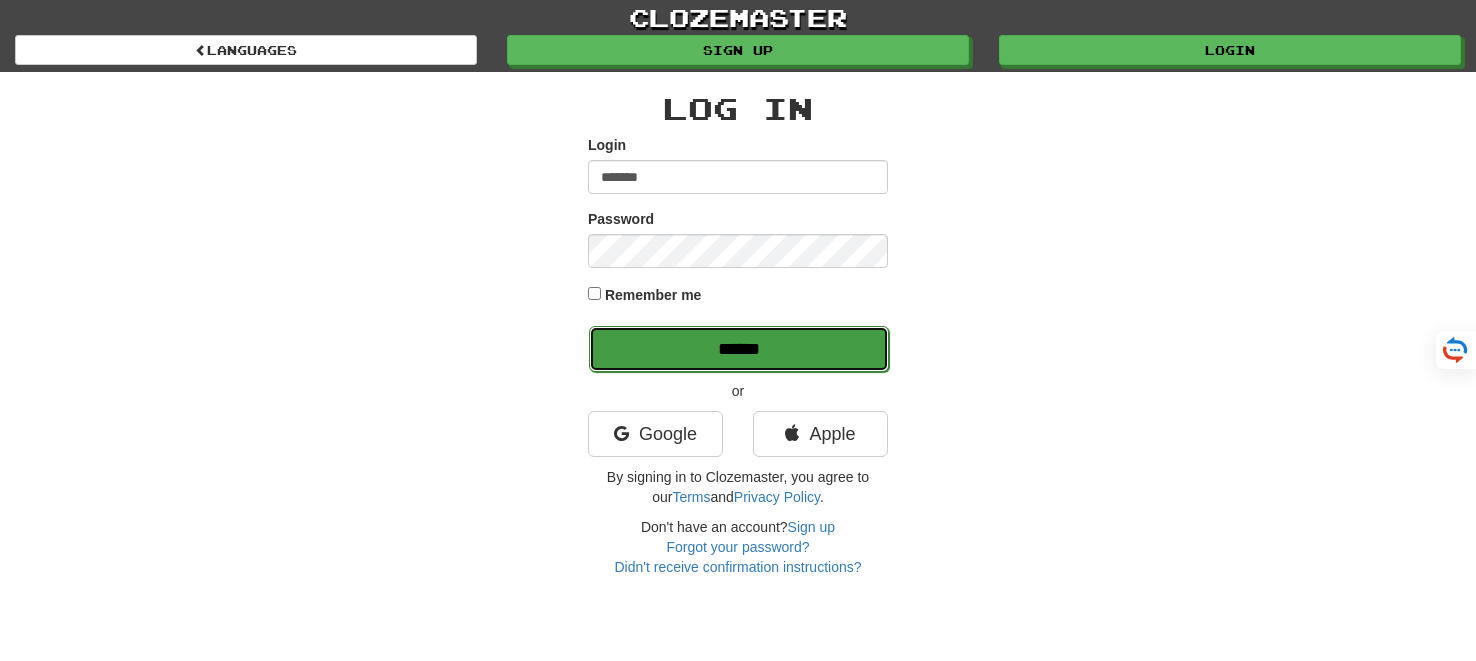 click on "******" at bounding box center [739, 349] 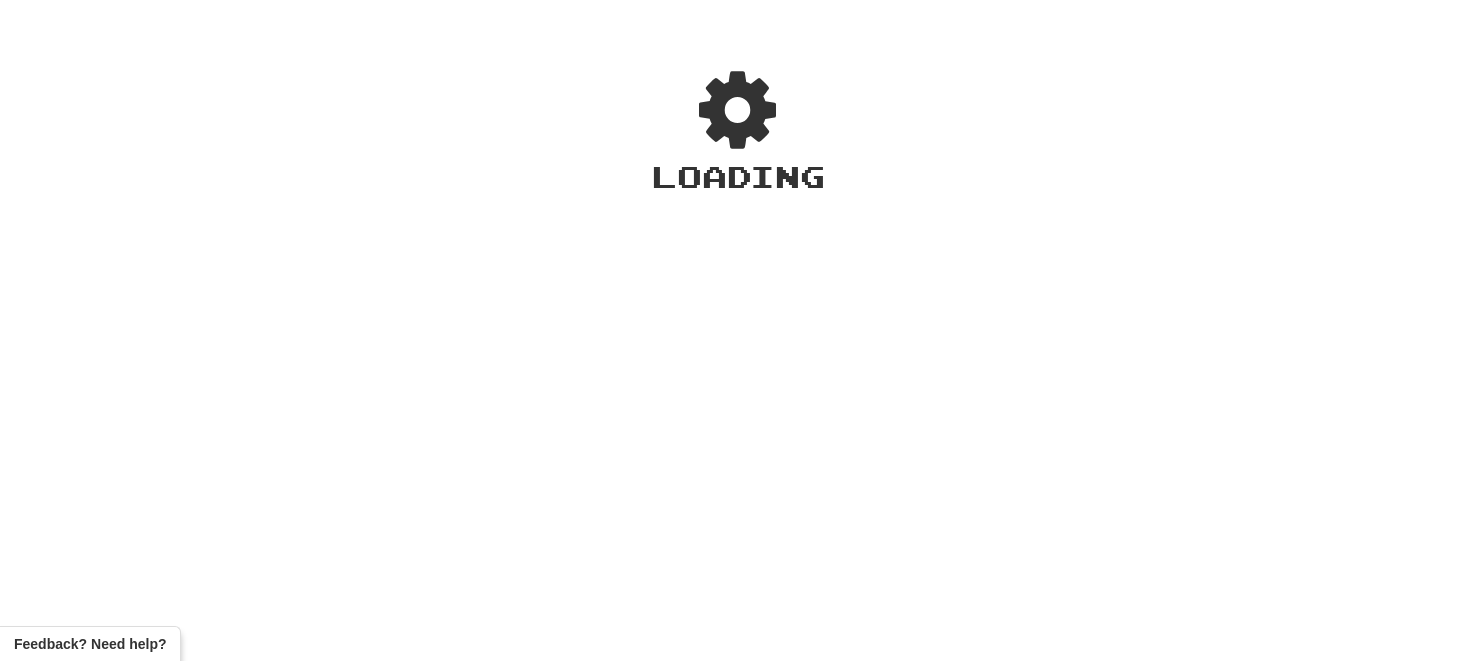 scroll, scrollTop: 0, scrollLeft: 0, axis: both 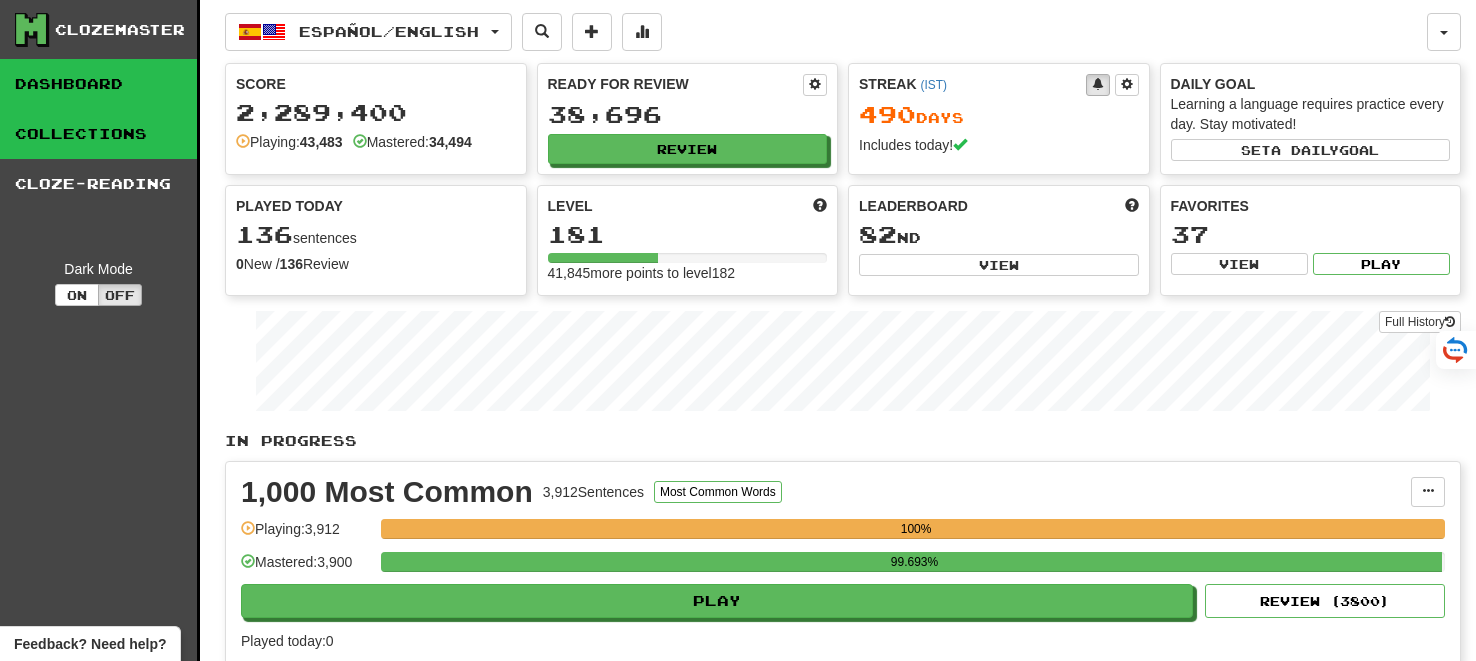 click on "Collections" at bounding box center [98, 134] 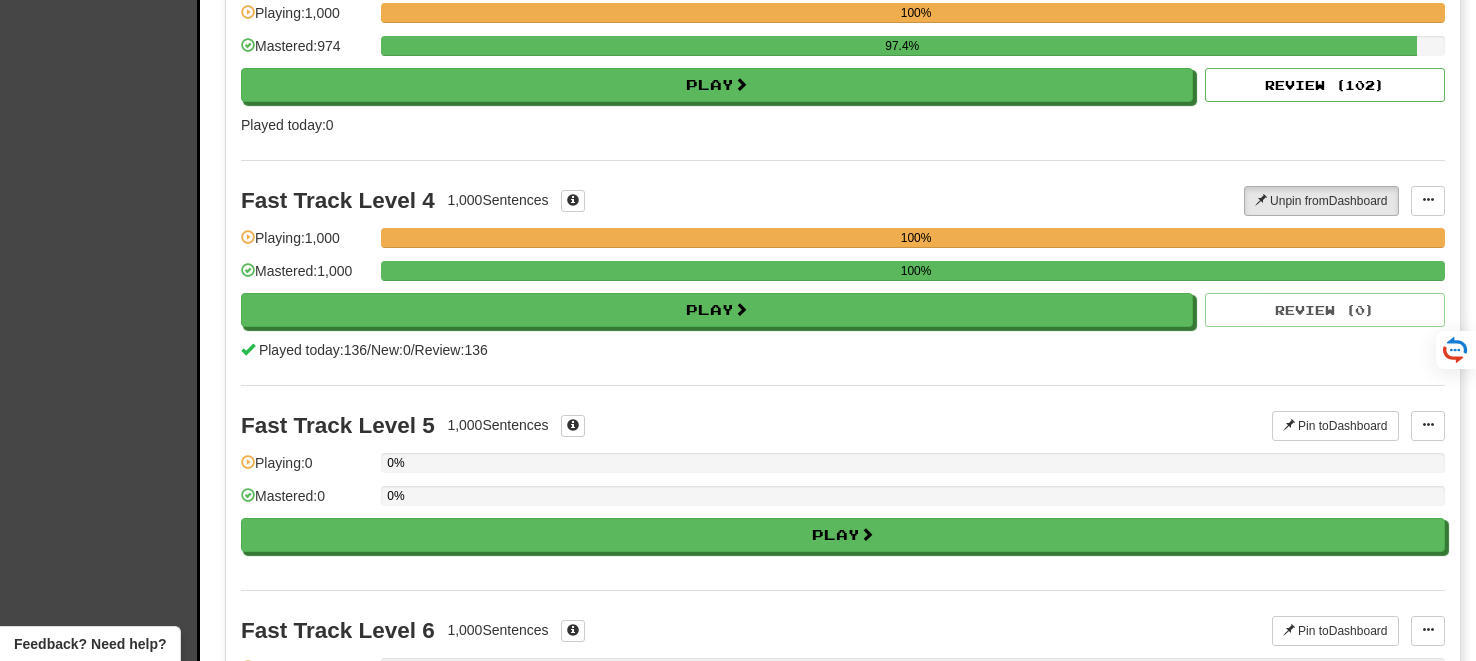 scroll, scrollTop: 812, scrollLeft: 0, axis: vertical 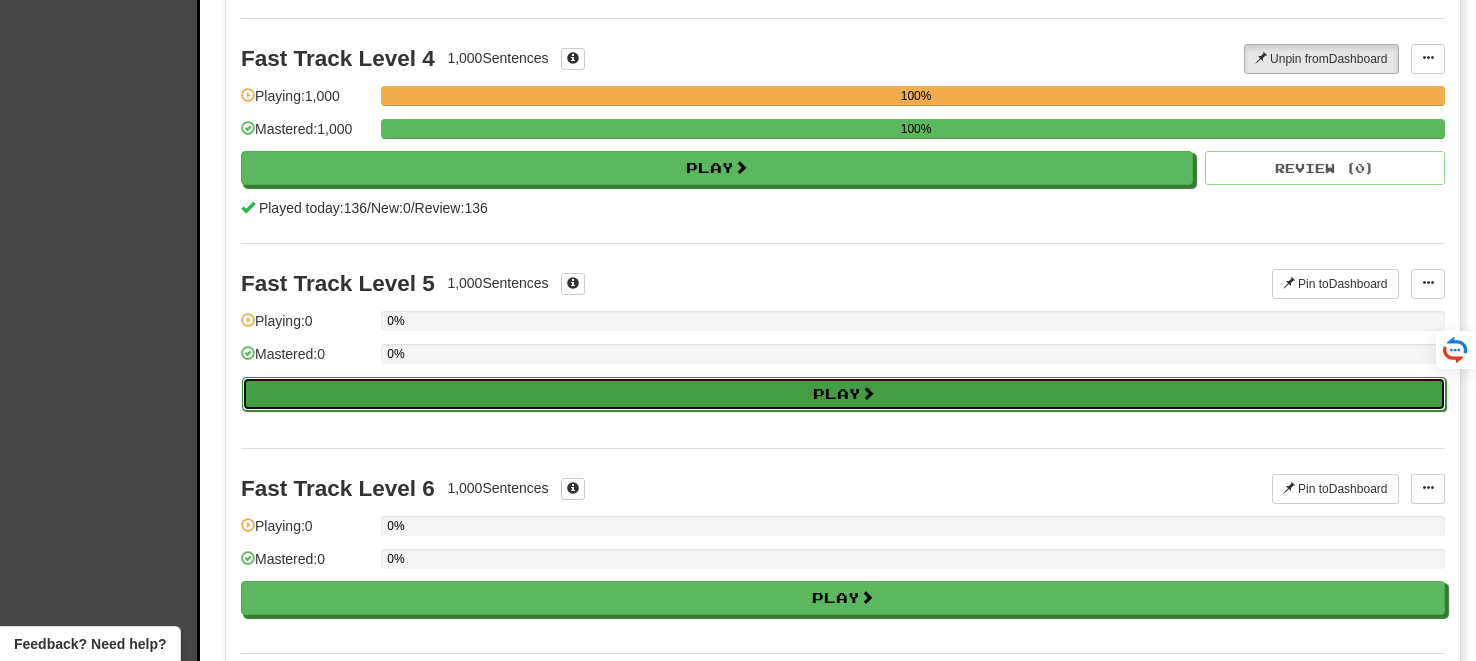 click on "Play" at bounding box center [844, 394] 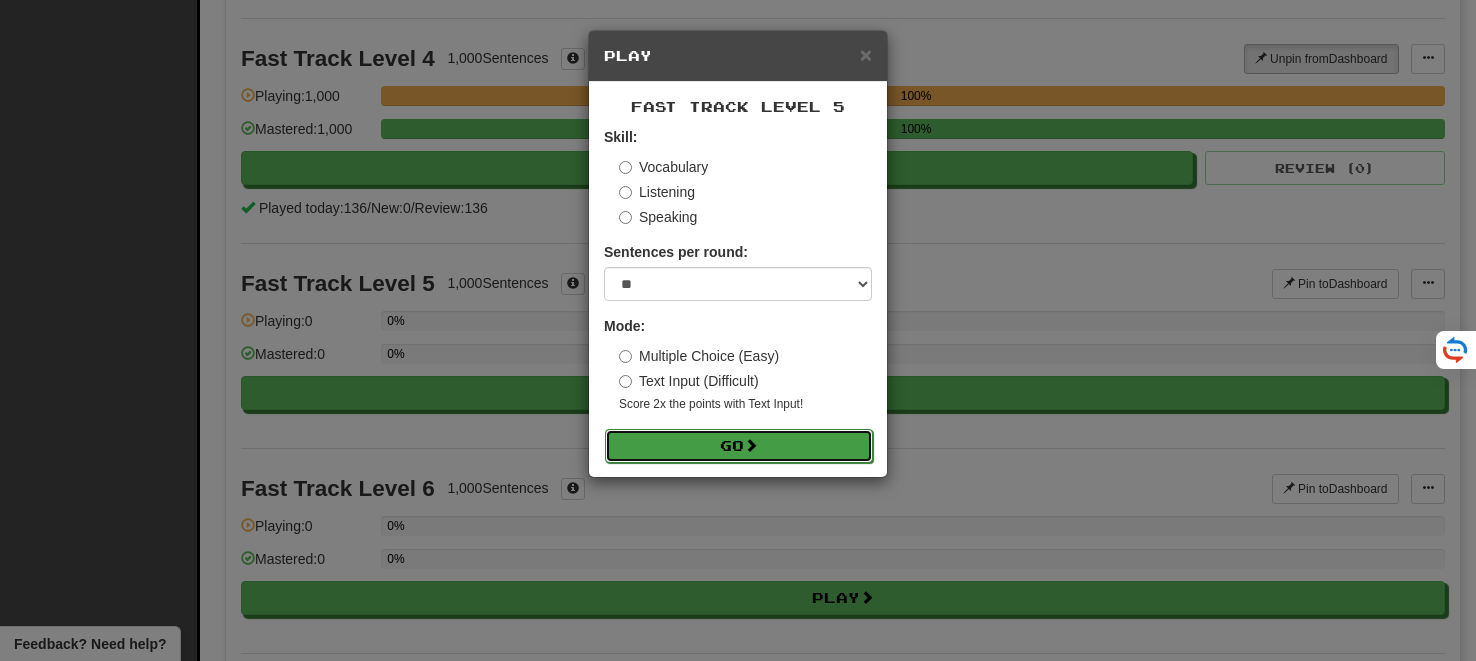 click on "Go" at bounding box center [739, 446] 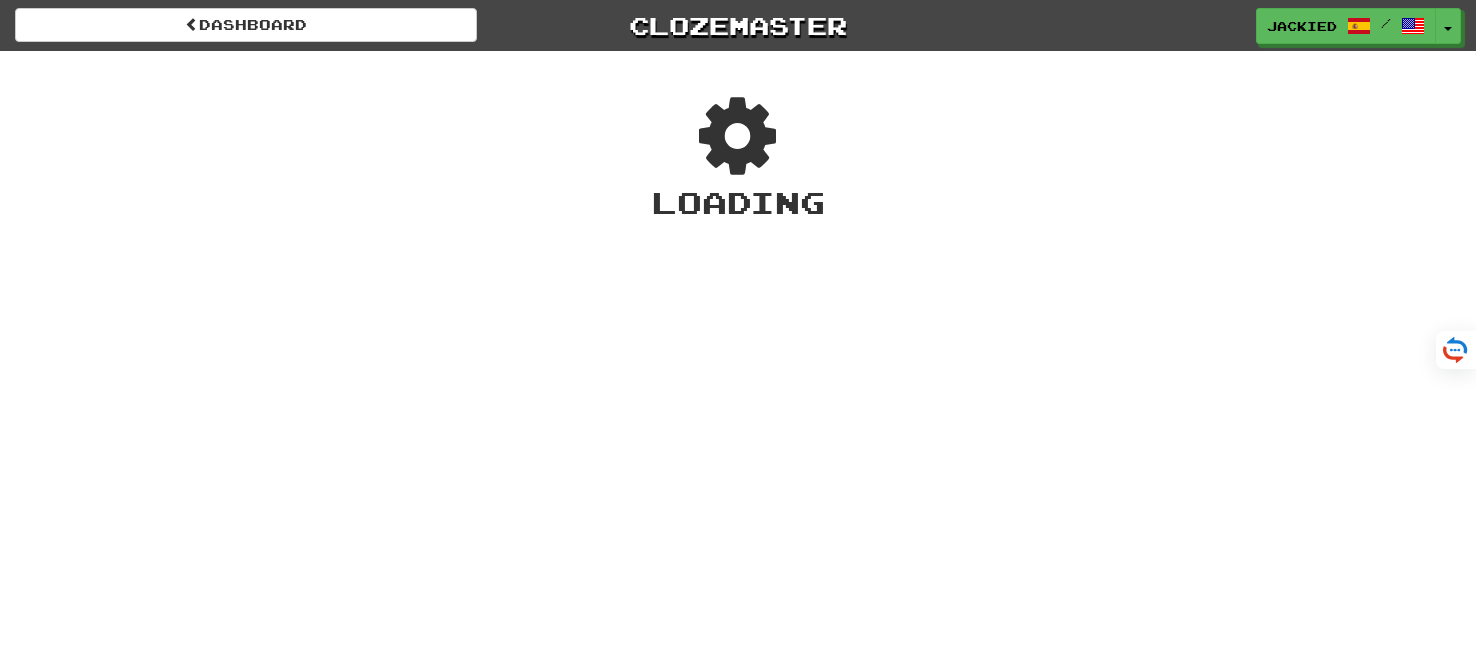 scroll, scrollTop: 0, scrollLeft: 0, axis: both 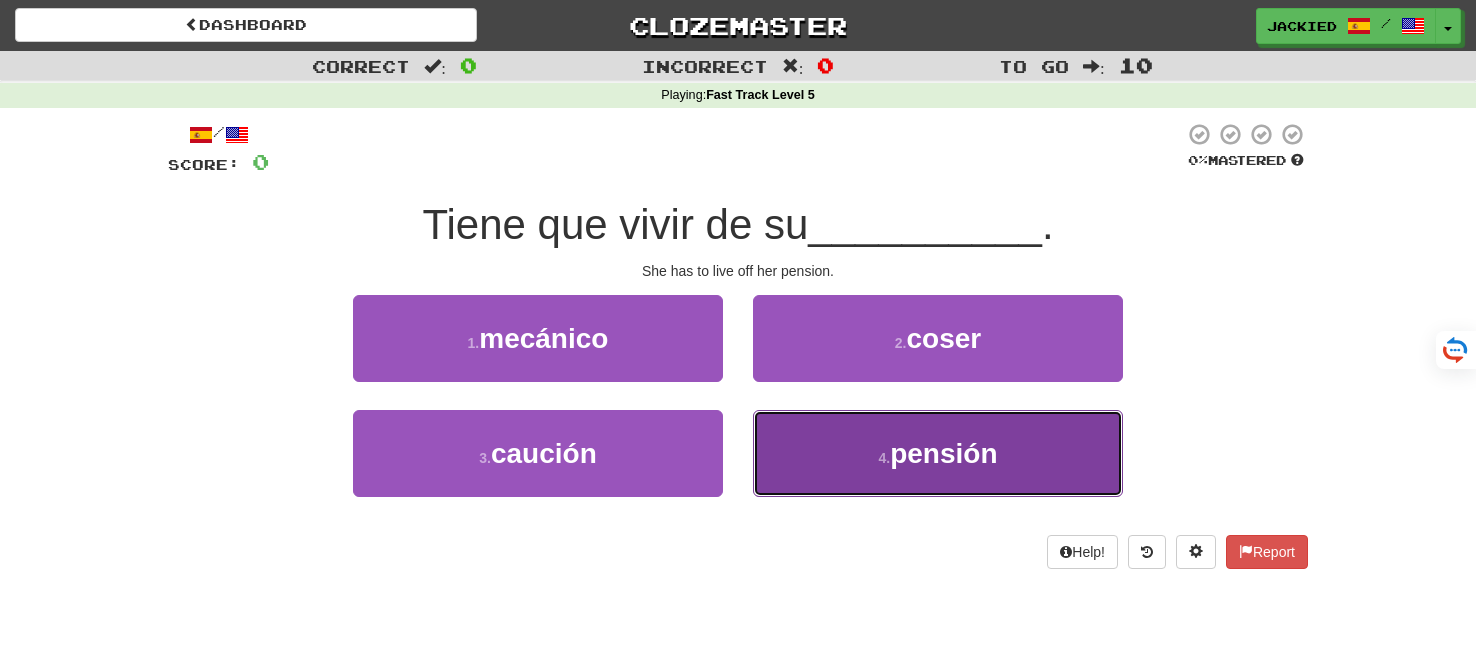 click on "4 .  pensión" at bounding box center (938, 453) 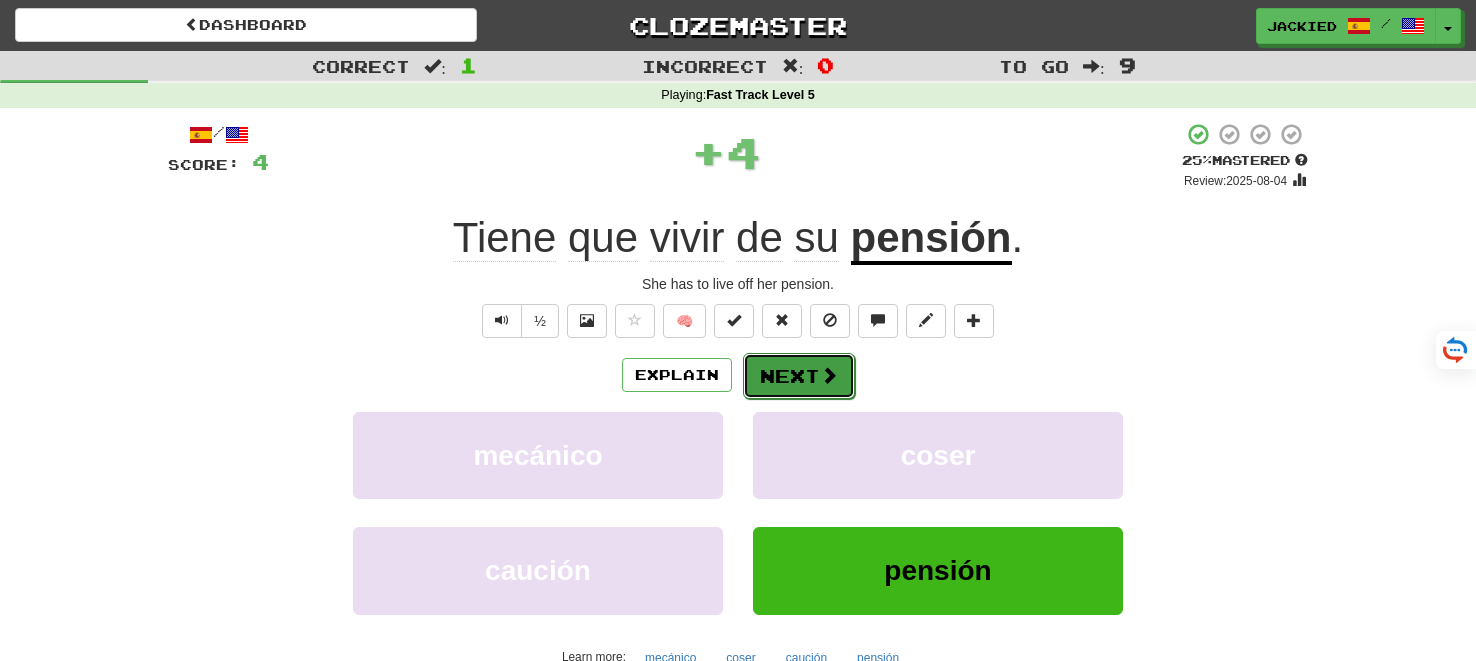 click on "Next" at bounding box center (799, 376) 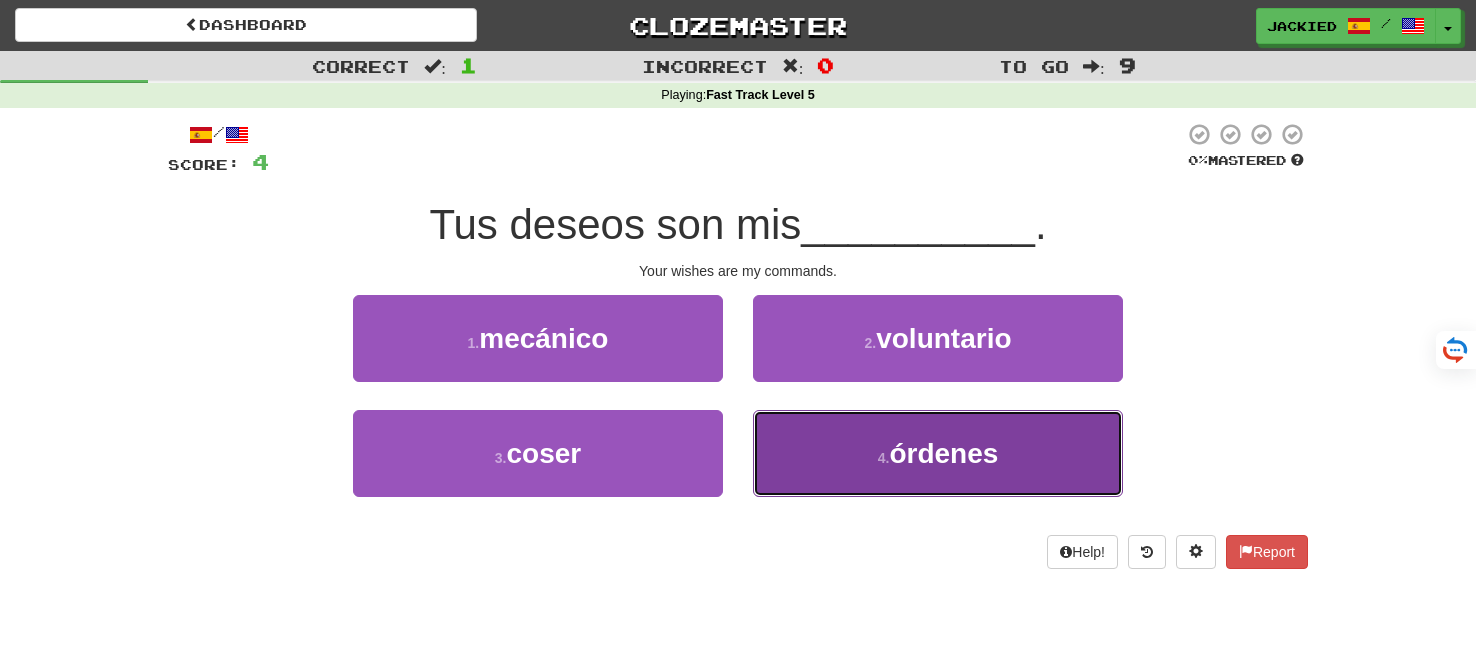 click on "4 .  órdenes" at bounding box center [938, 453] 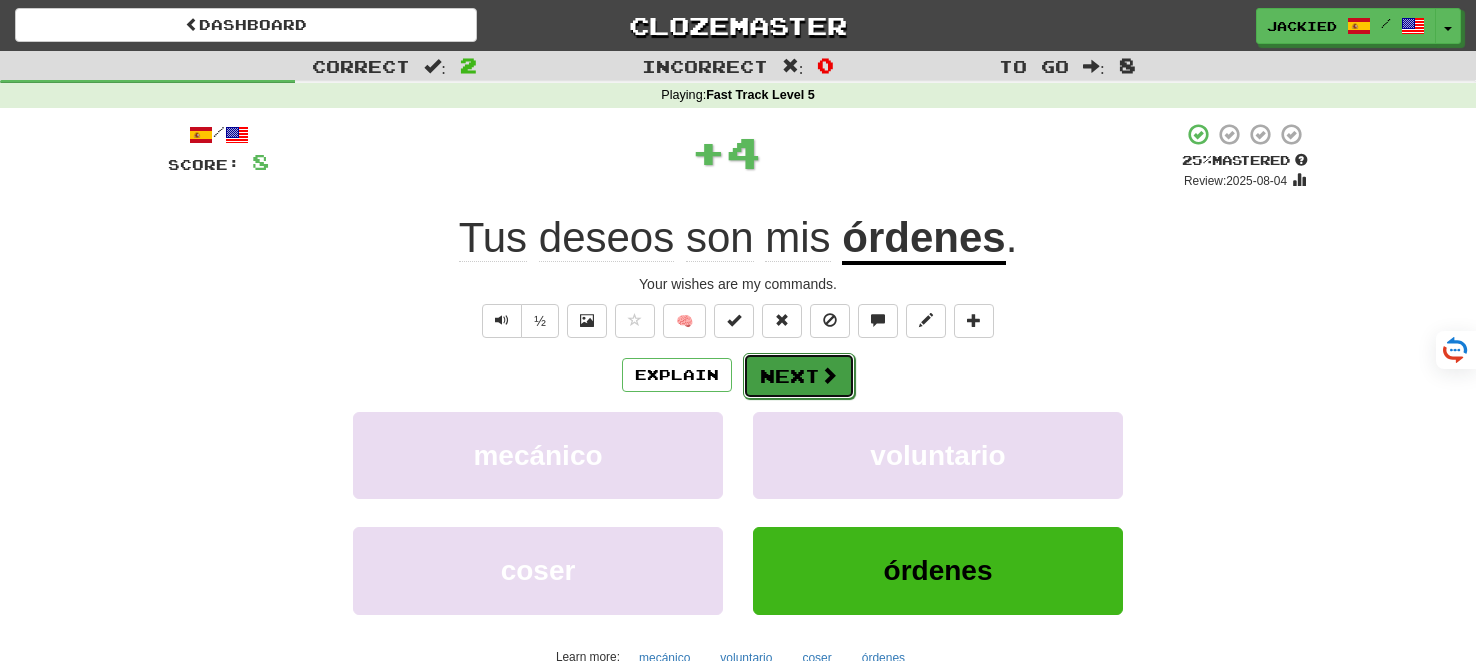 click on "Next" at bounding box center [799, 376] 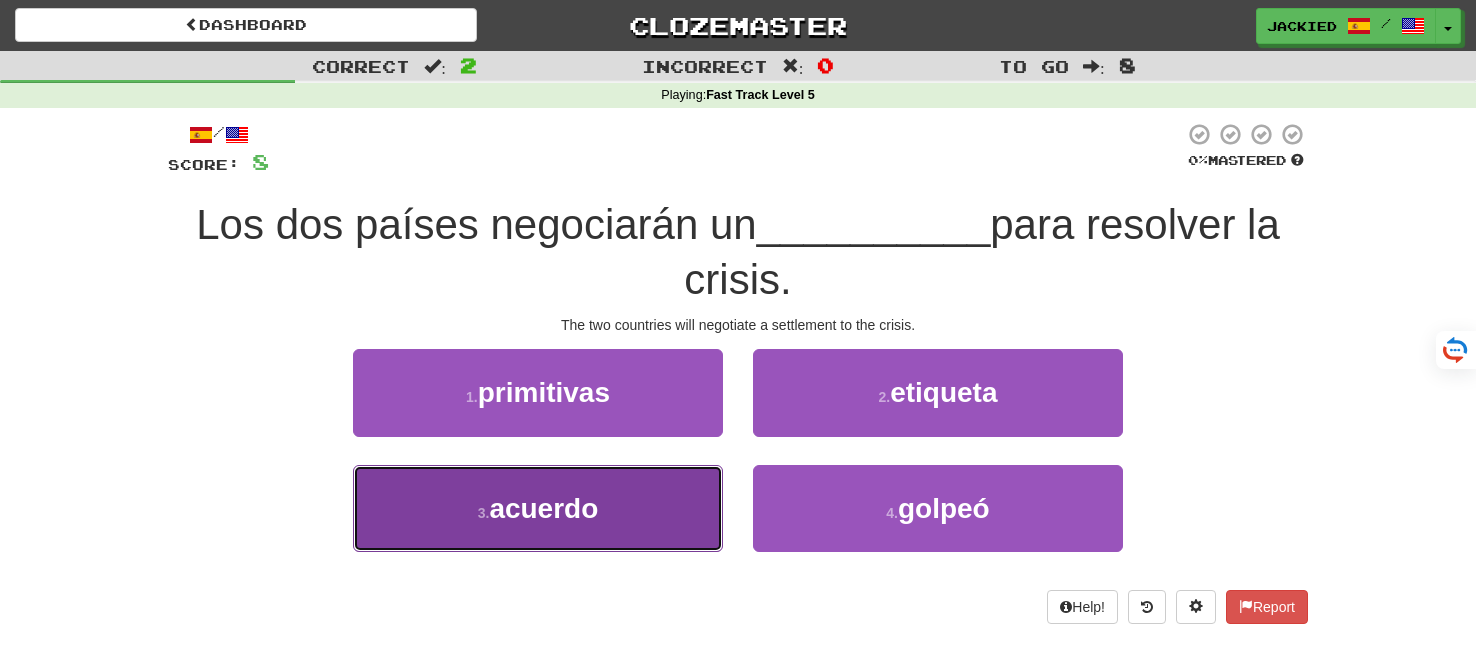 click on "acuerdo" at bounding box center (543, 508) 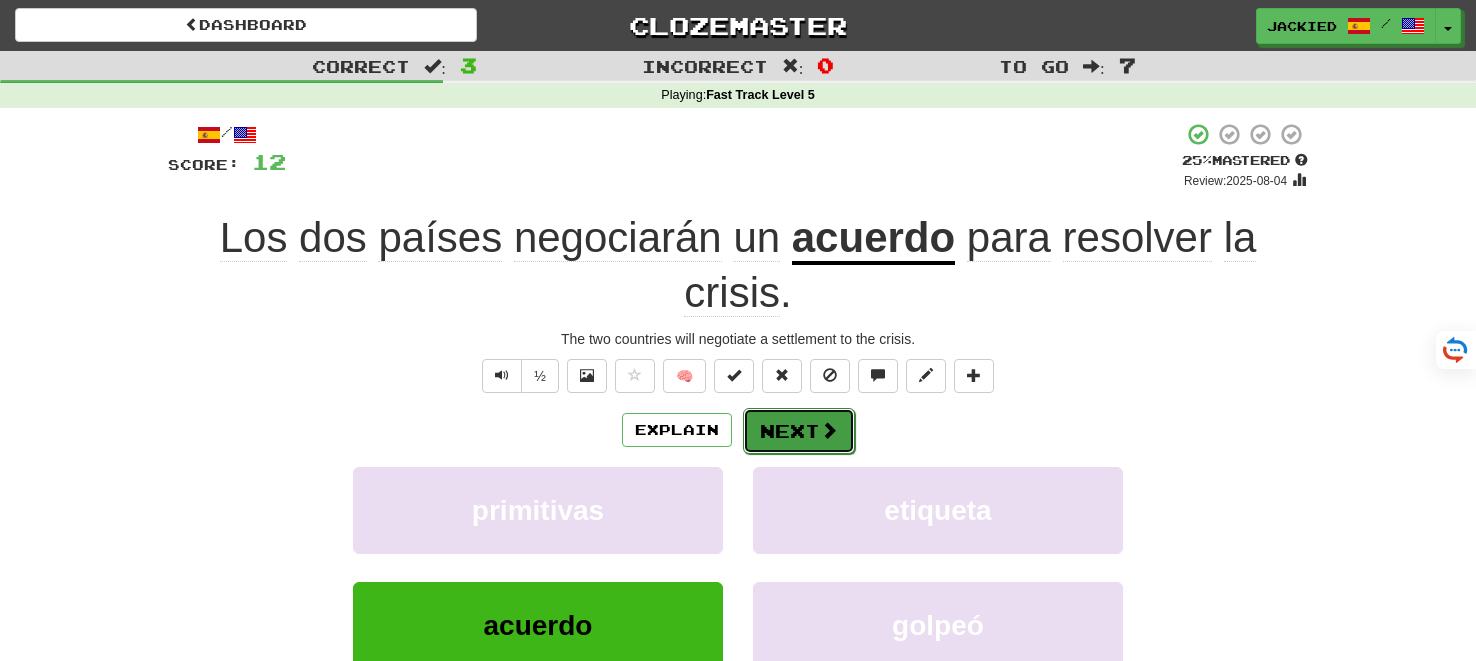 click on "Next" at bounding box center [799, 431] 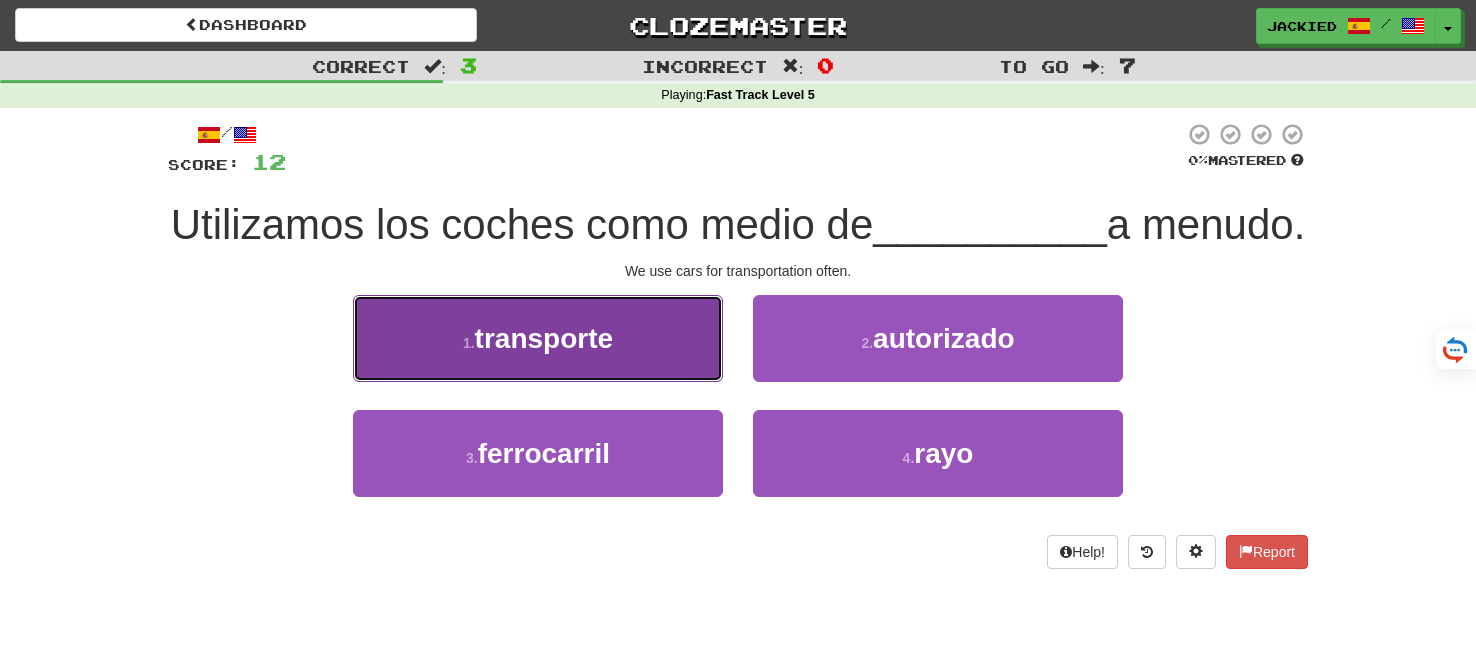 click on "transporte" at bounding box center (544, 338) 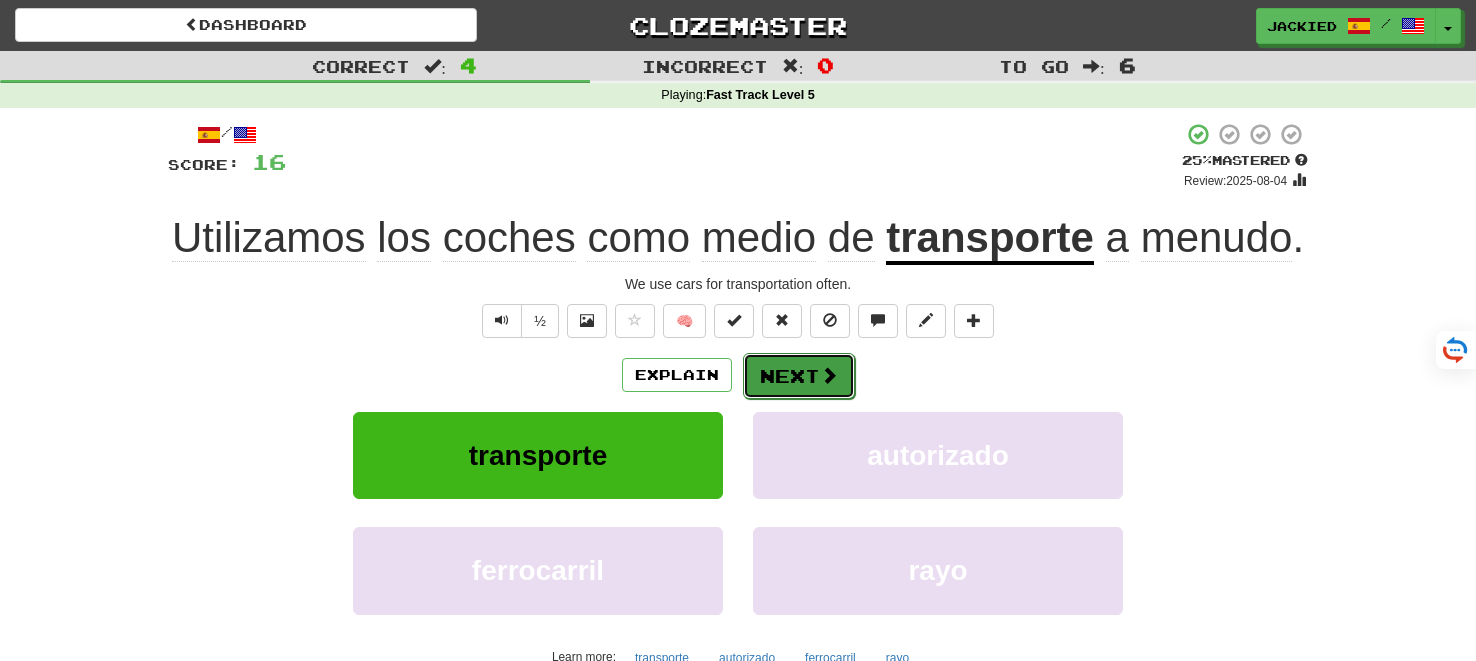 click on "Next" at bounding box center [799, 376] 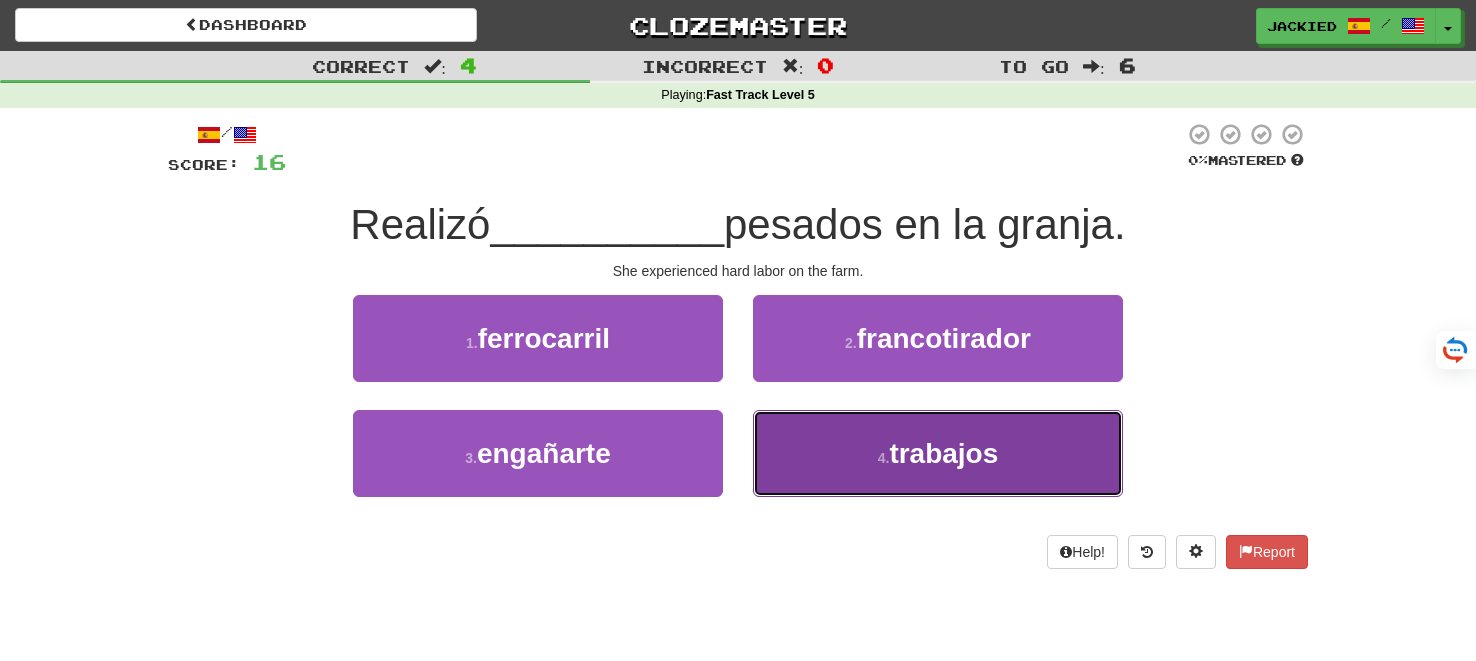click on "4 .  trabajos" at bounding box center (938, 453) 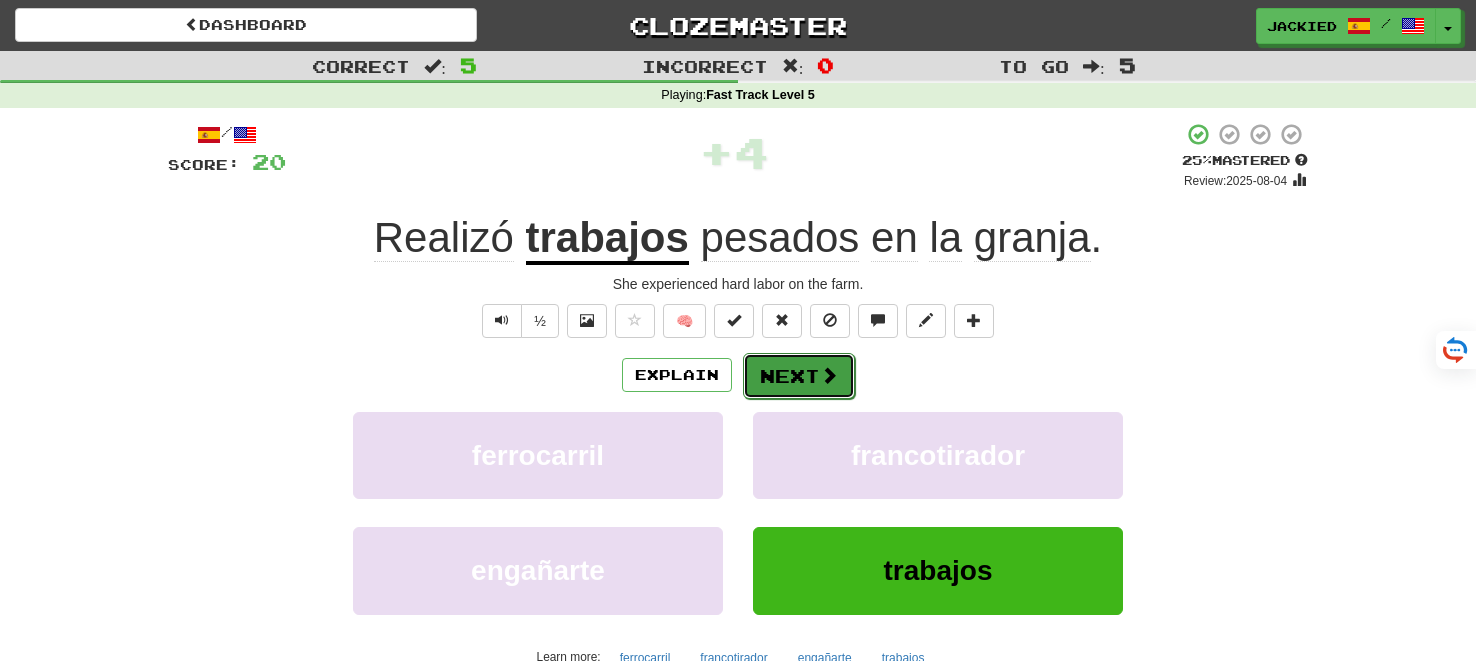 click on "Next" at bounding box center (799, 376) 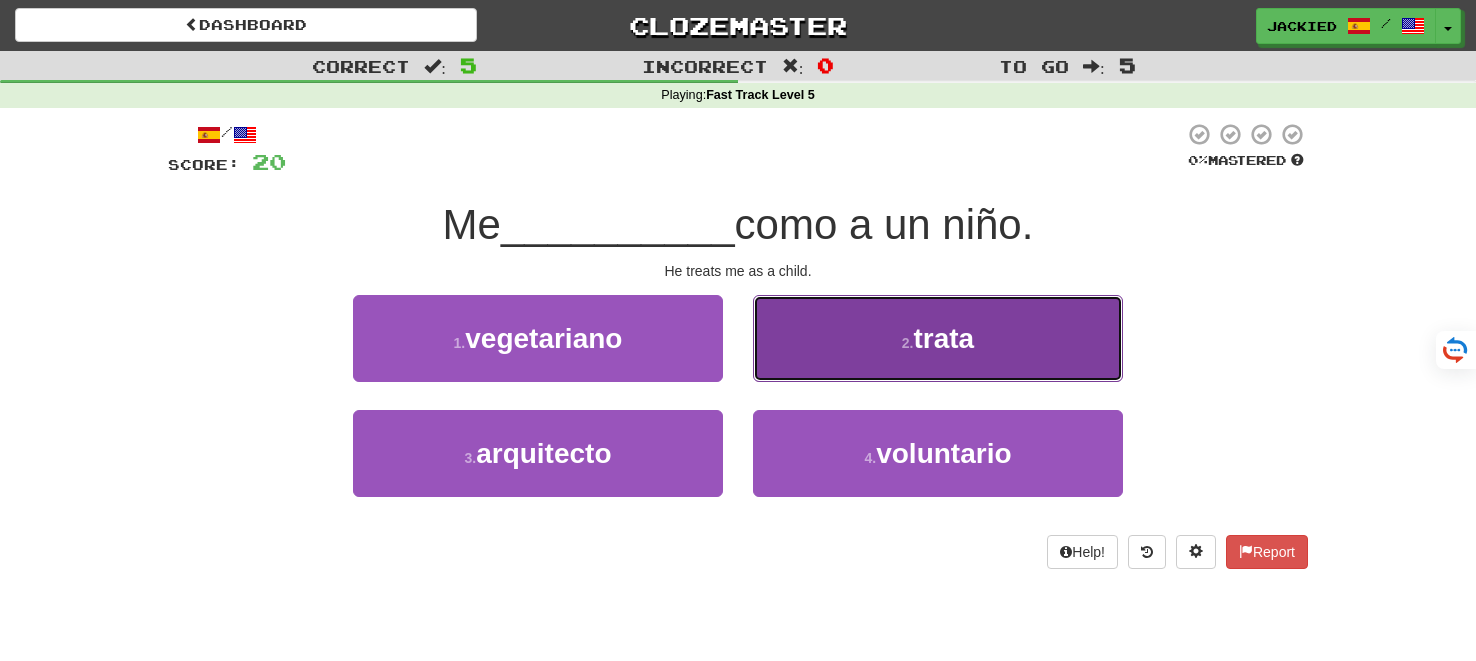 click on "2 .  trata" at bounding box center [938, 338] 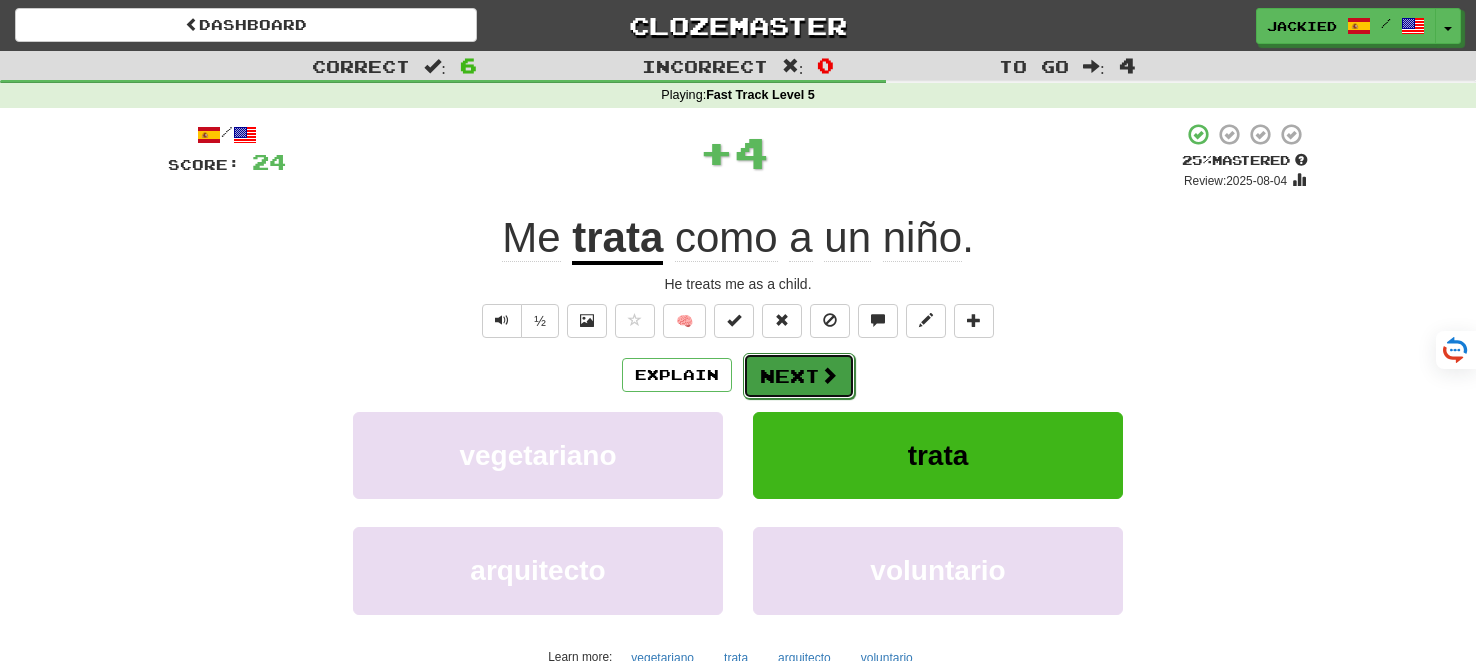 click on "Next" at bounding box center (799, 376) 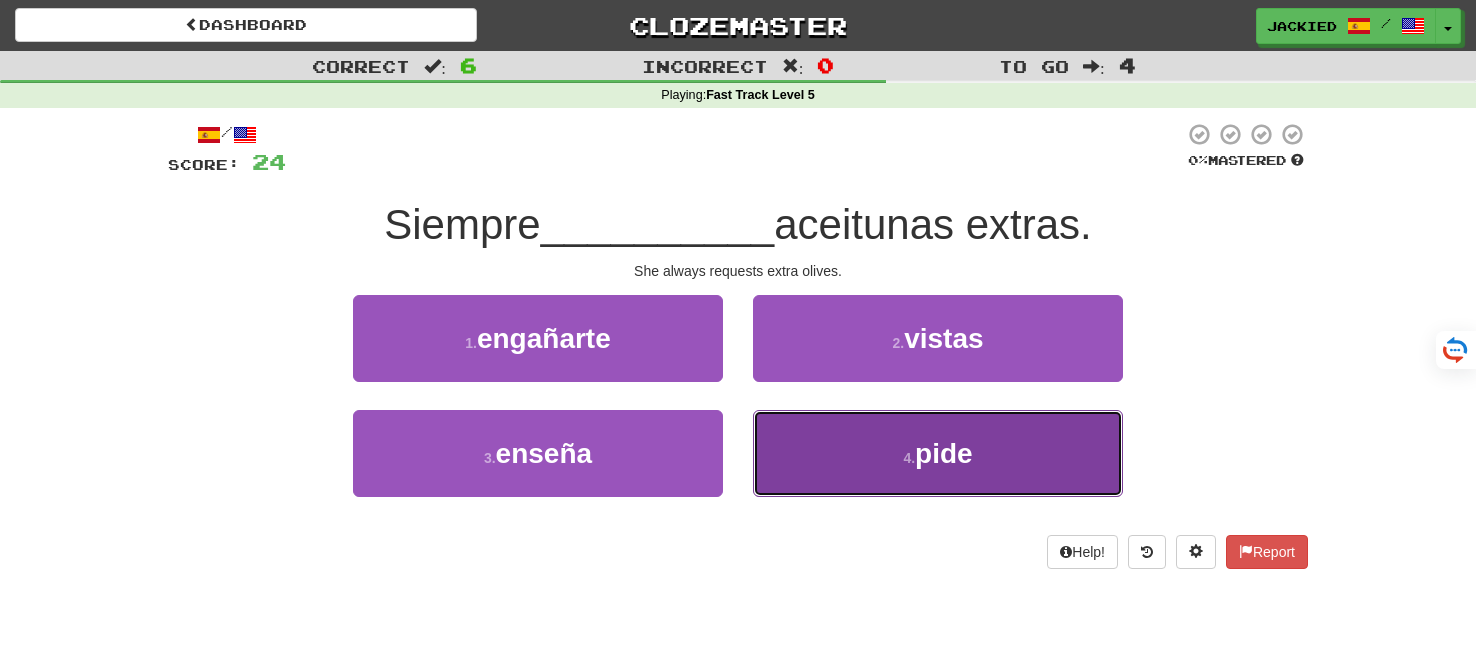 click on "4 .  pide" at bounding box center [938, 453] 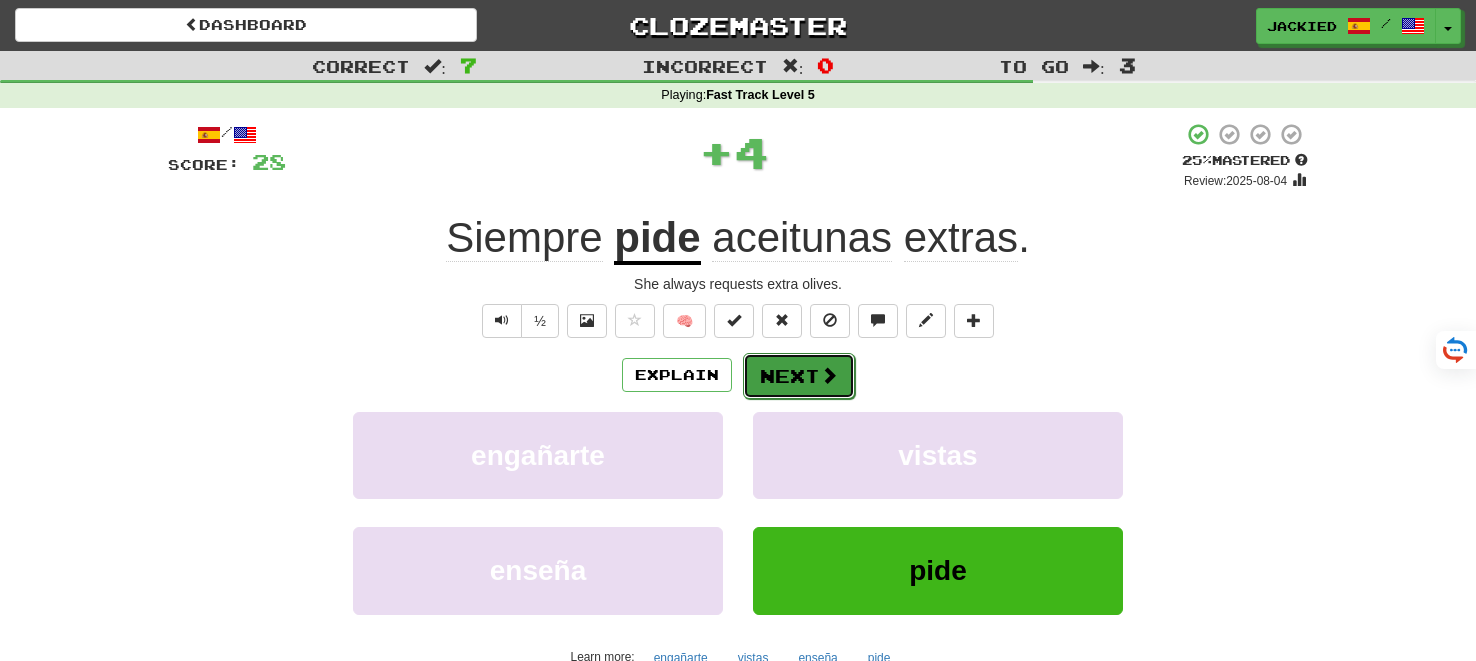 click on "Next" at bounding box center [799, 376] 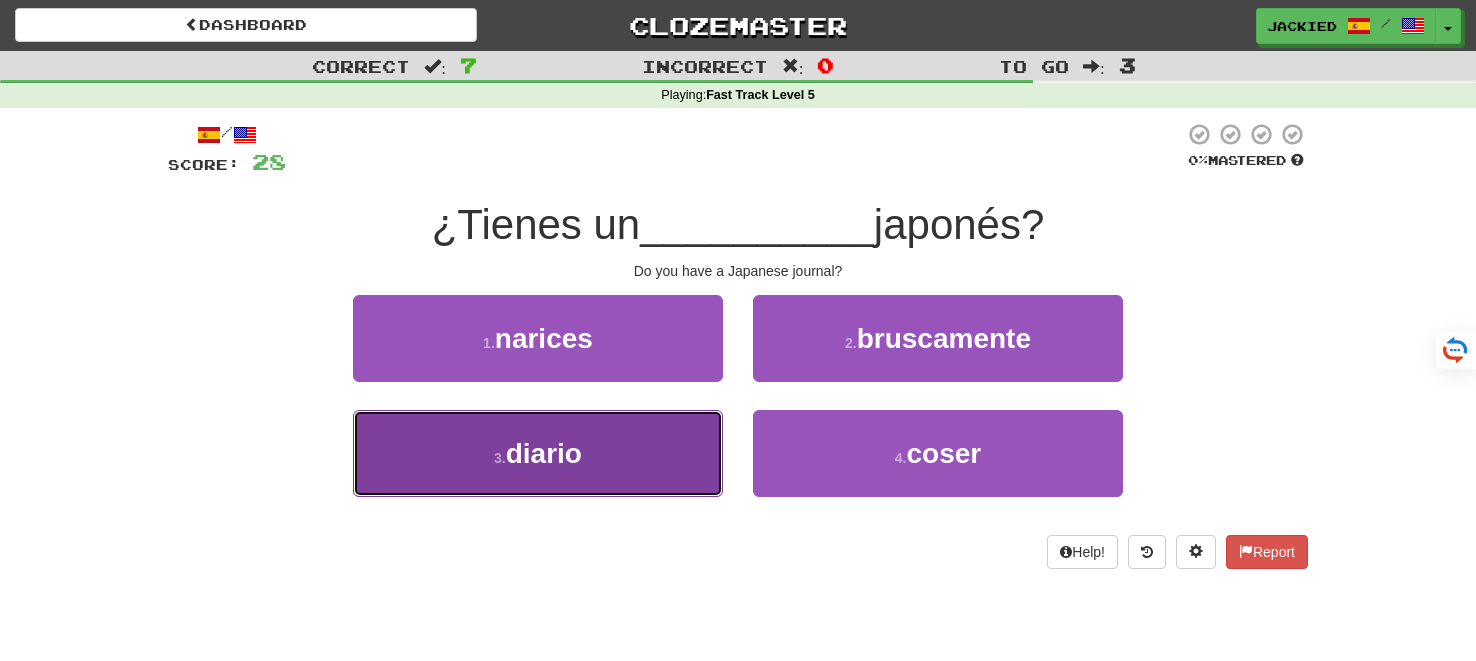 click on "diario" at bounding box center (544, 453) 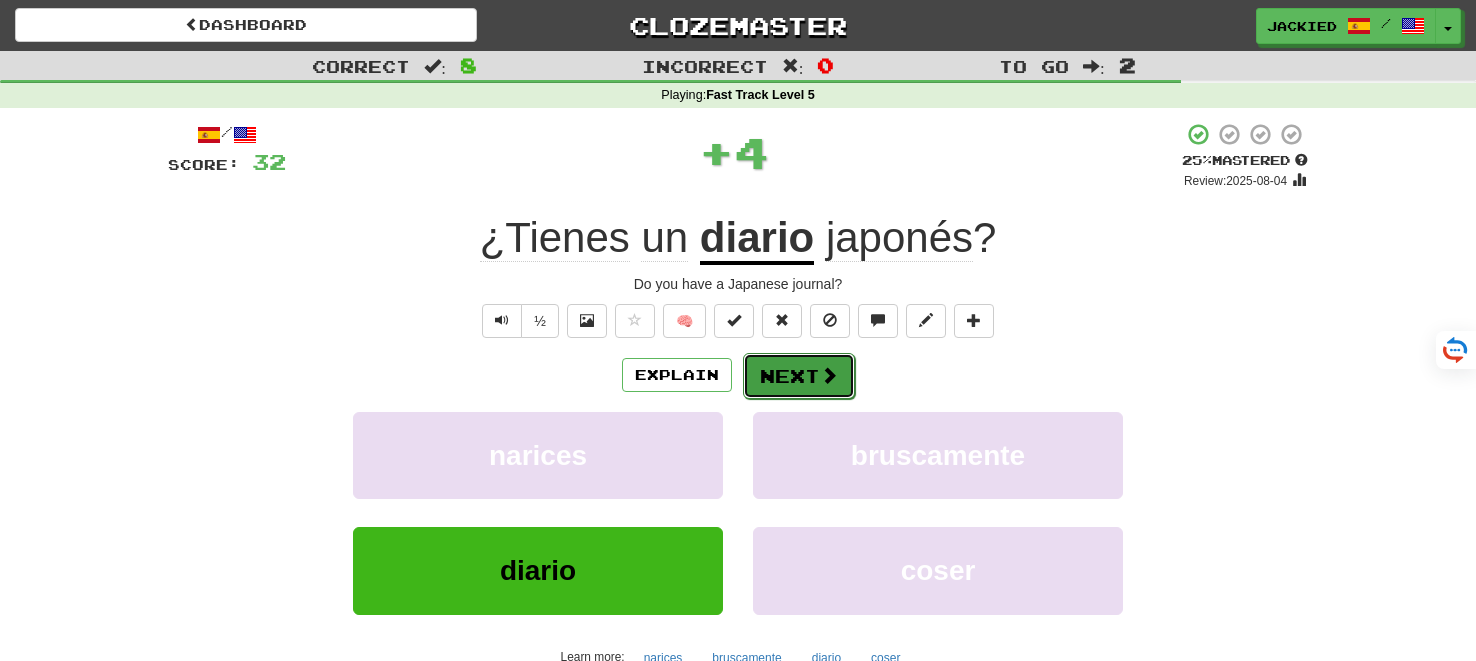 click on "Next" at bounding box center (799, 376) 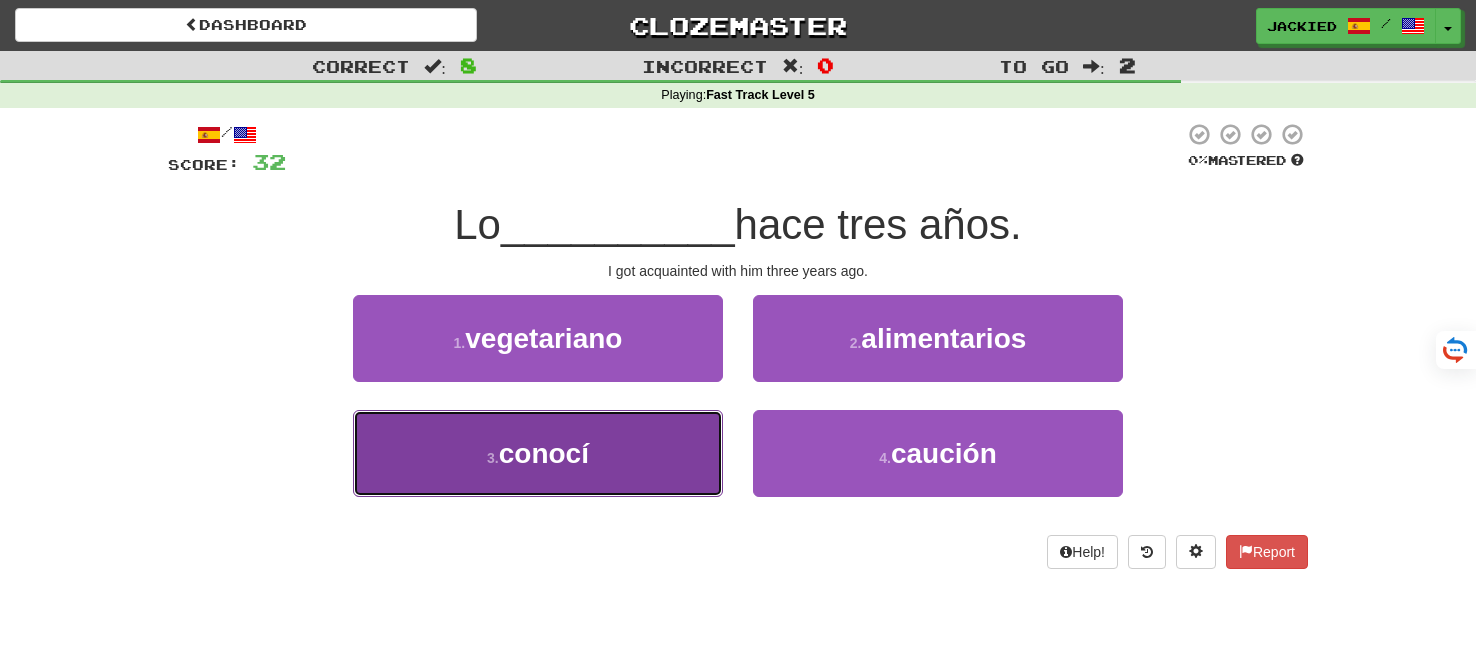 click on "3 .  conocí" at bounding box center (538, 453) 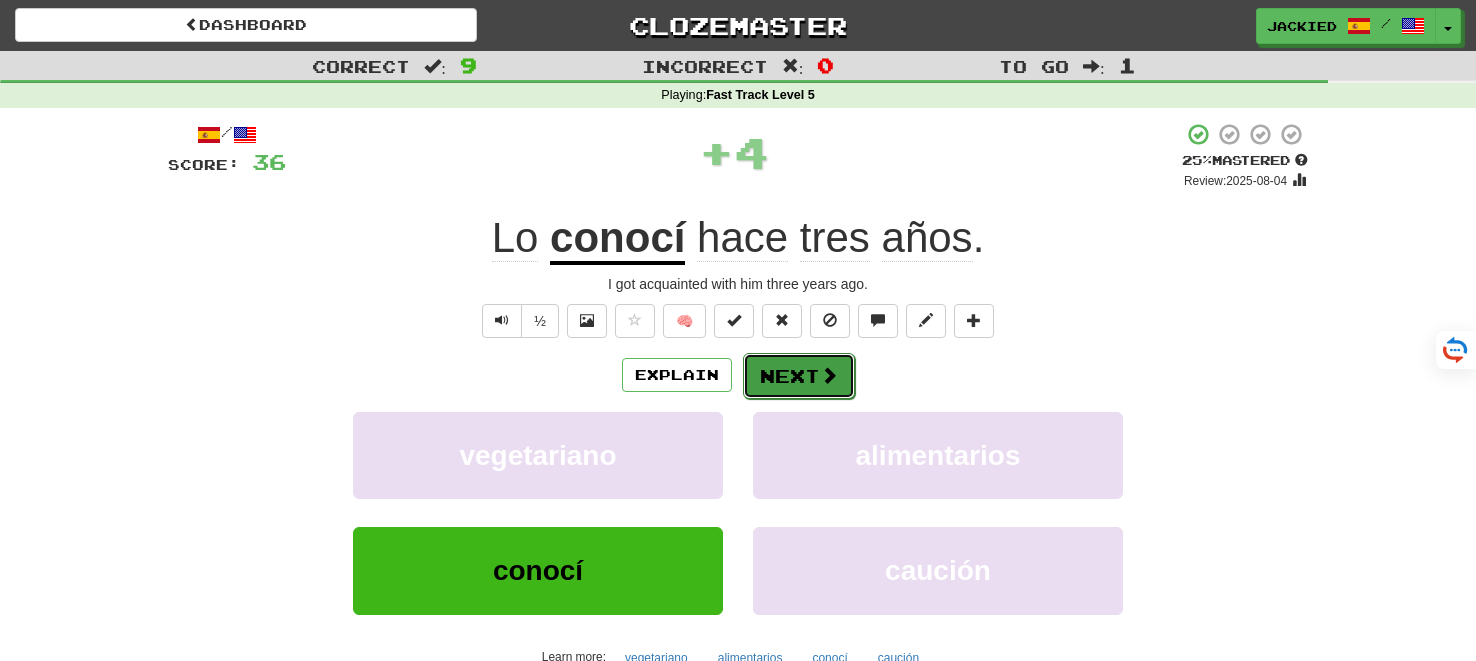 click on "Next" at bounding box center [799, 376] 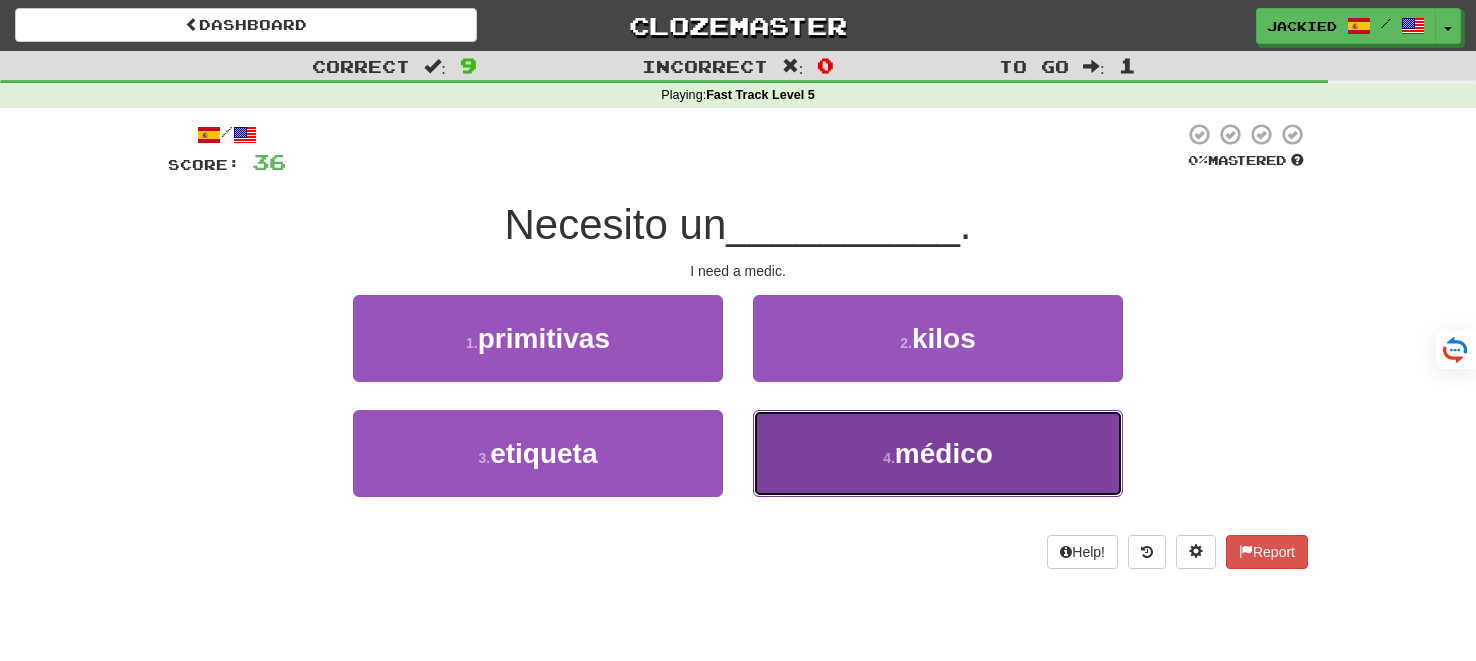 click on "4 .  médico" at bounding box center [938, 453] 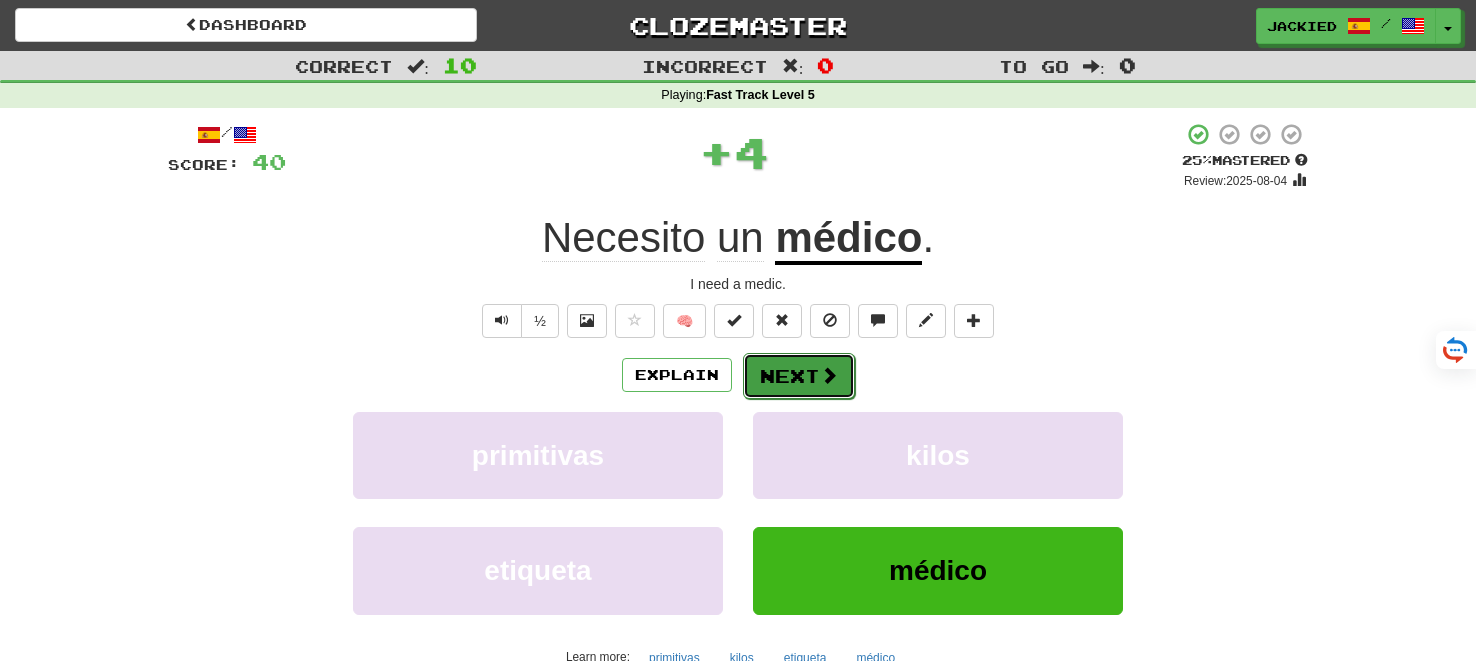 click on "Next" at bounding box center (799, 376) 